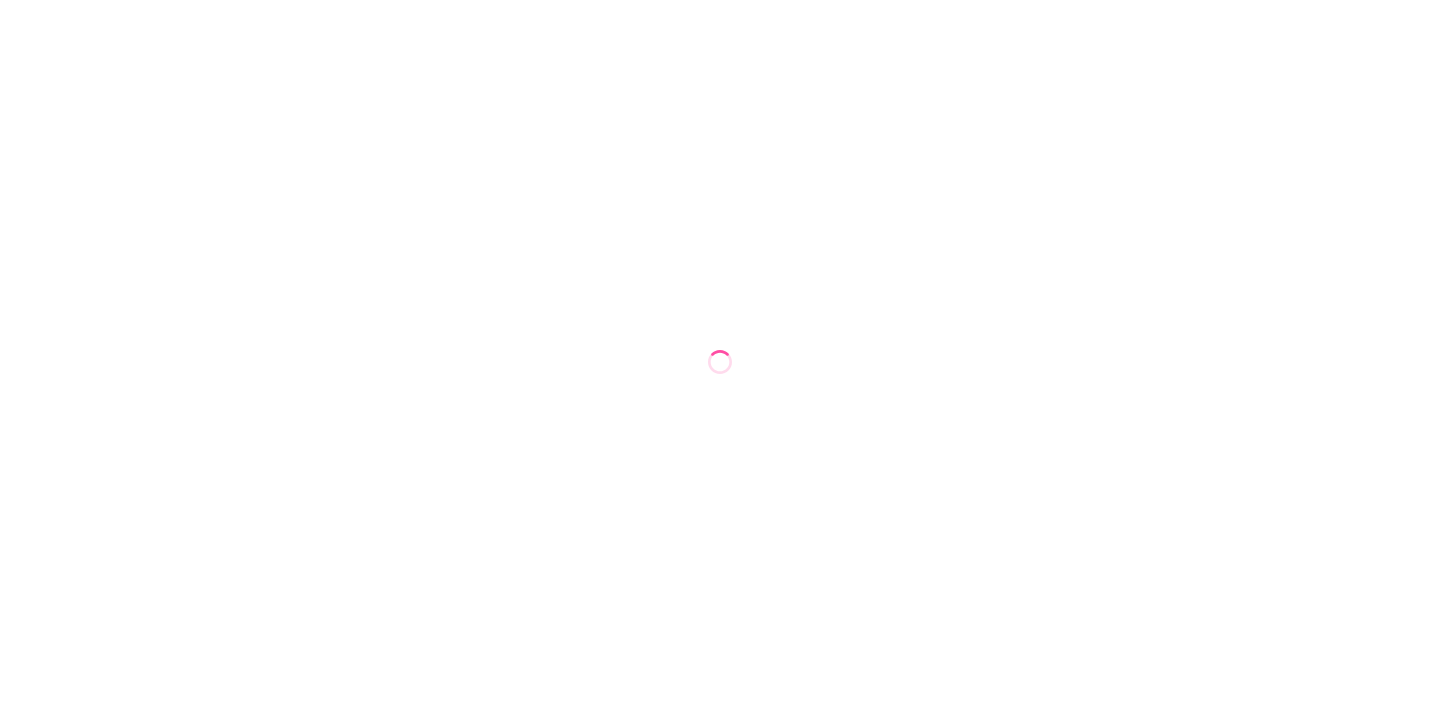 scroll, scrollTop: 0, scrollLeft: 0, axis: both 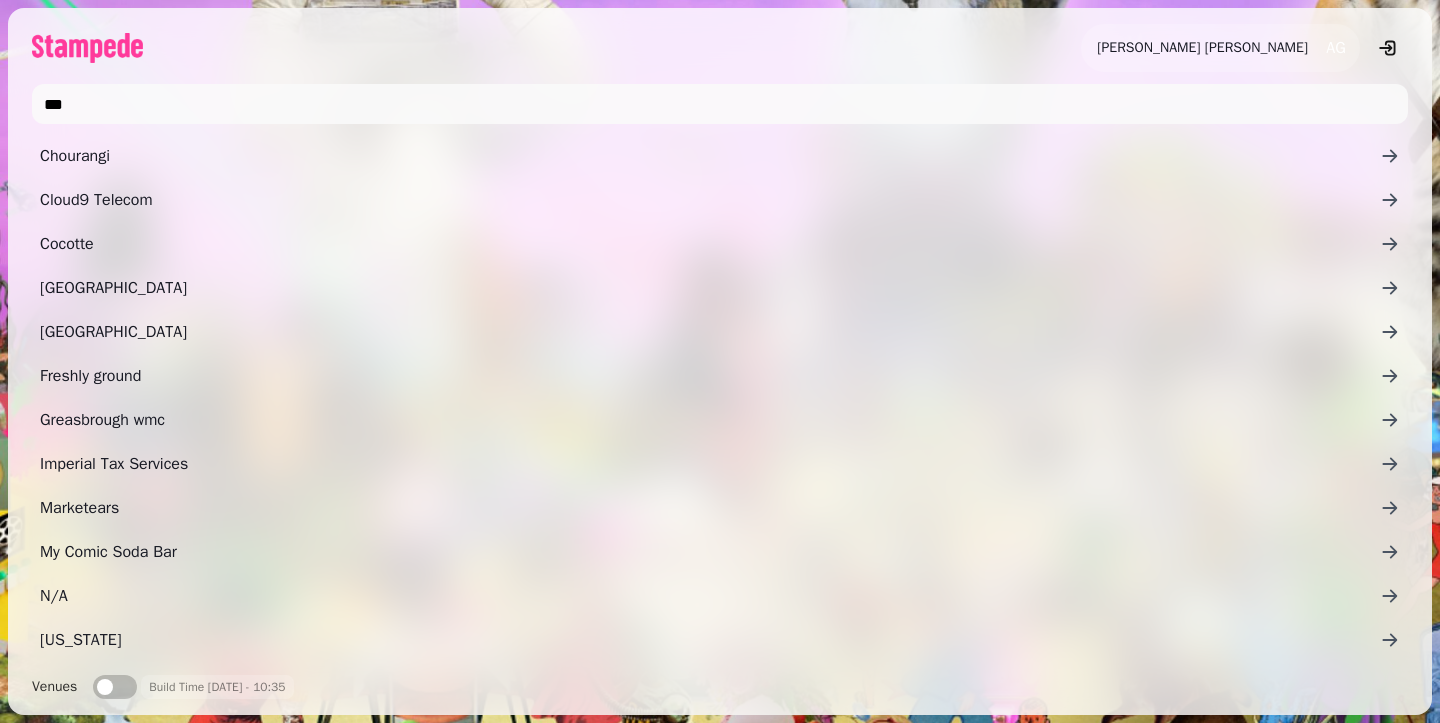 type on "****" 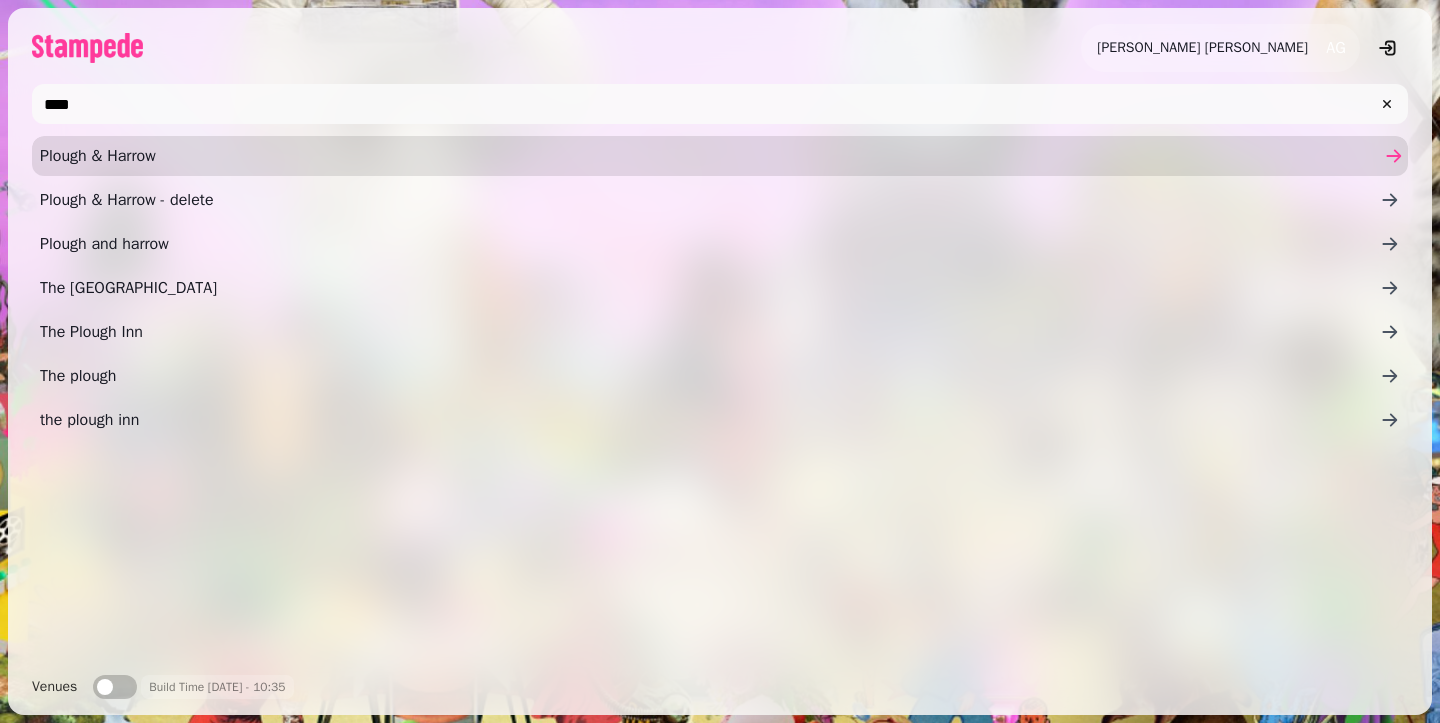 click on "Plough & Harrow" at bounding box center [710, 156] 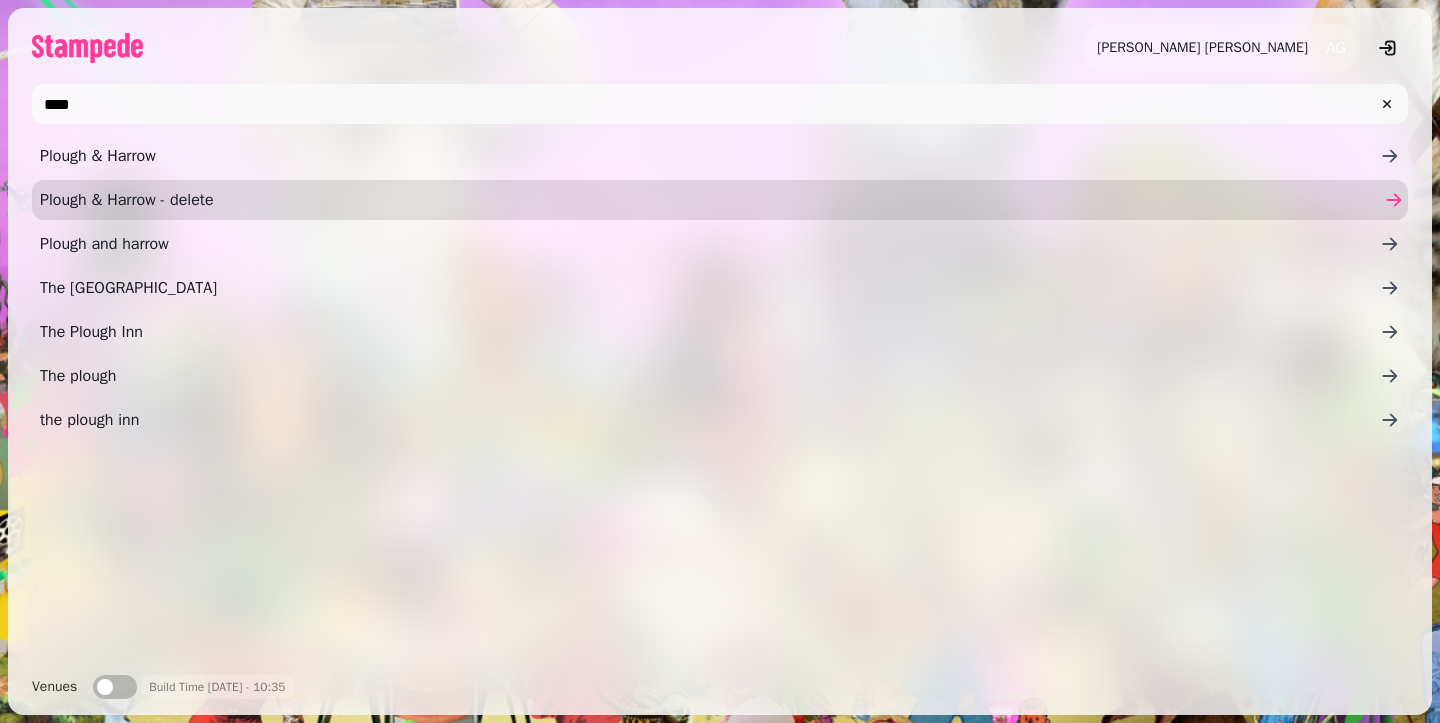 click on "Plough & Harrow - delete" at bounding box center (710, 200) 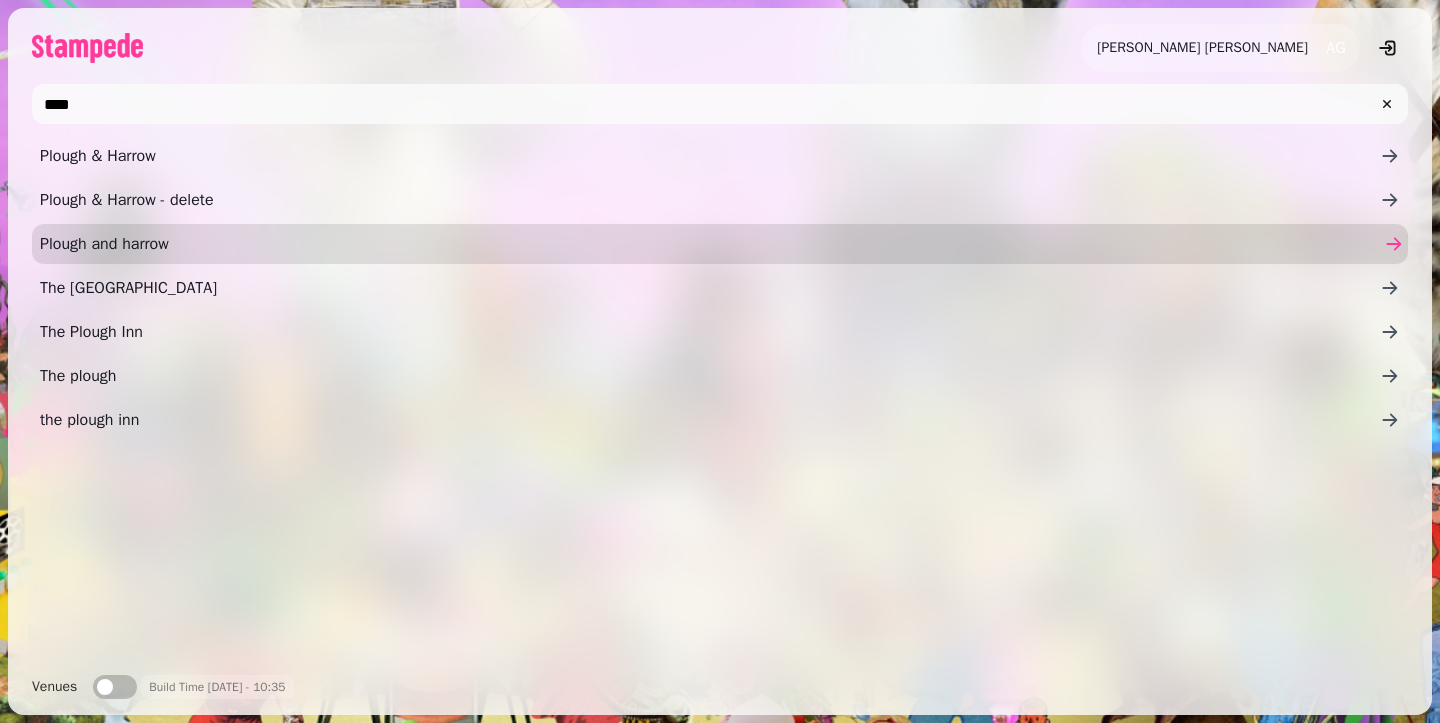 click on "Plough and harrow" at bounding box center [720, 244] 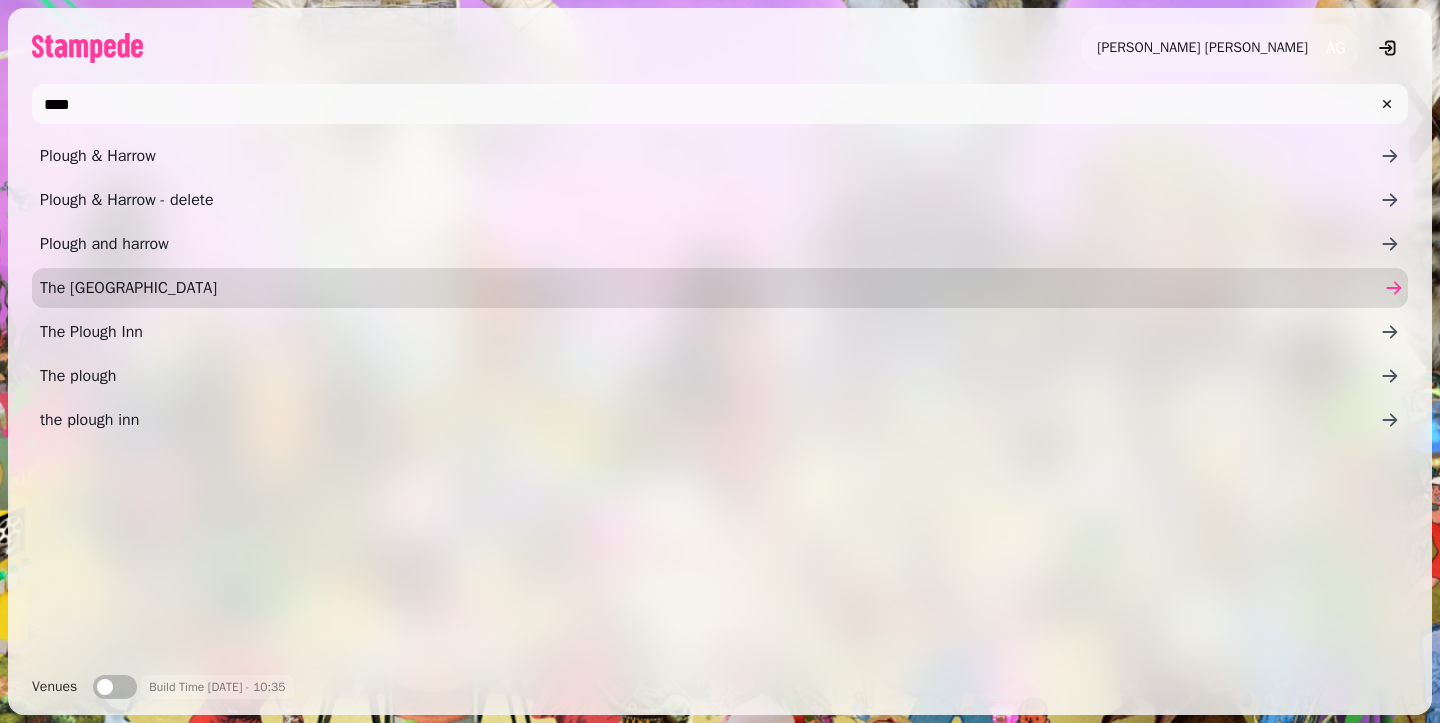 click on "The [GEOGRAPHIC_DATA]" at bounding box center (710, 288) 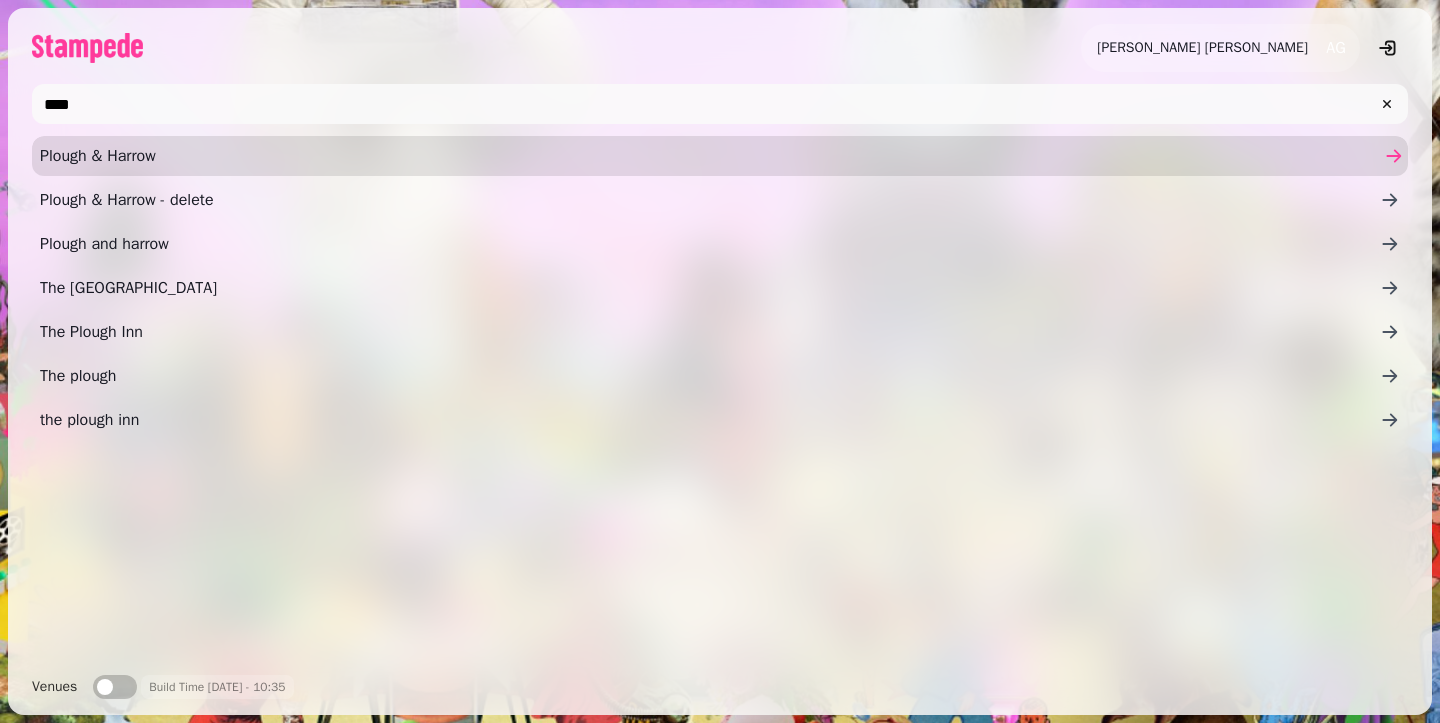 click on "Plough & Harrow" at bounding box center [710, 156] 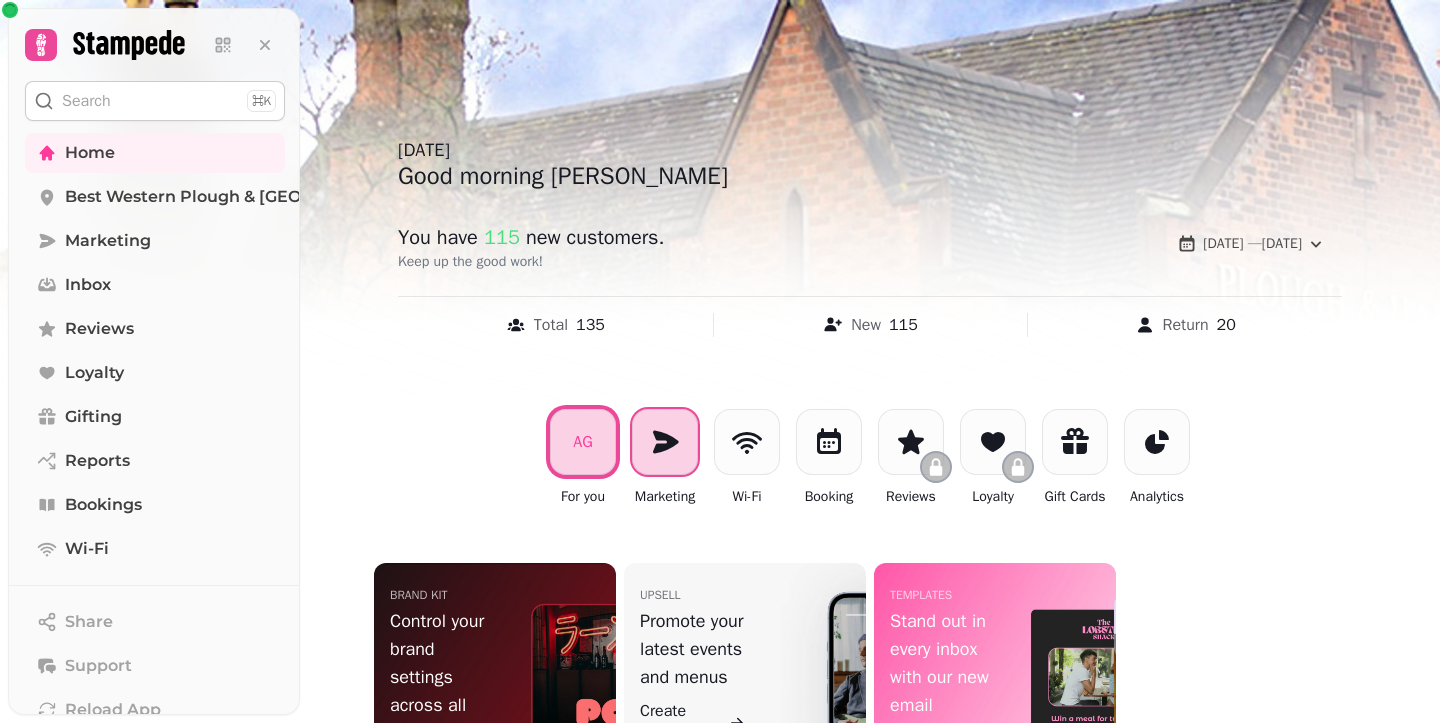 click 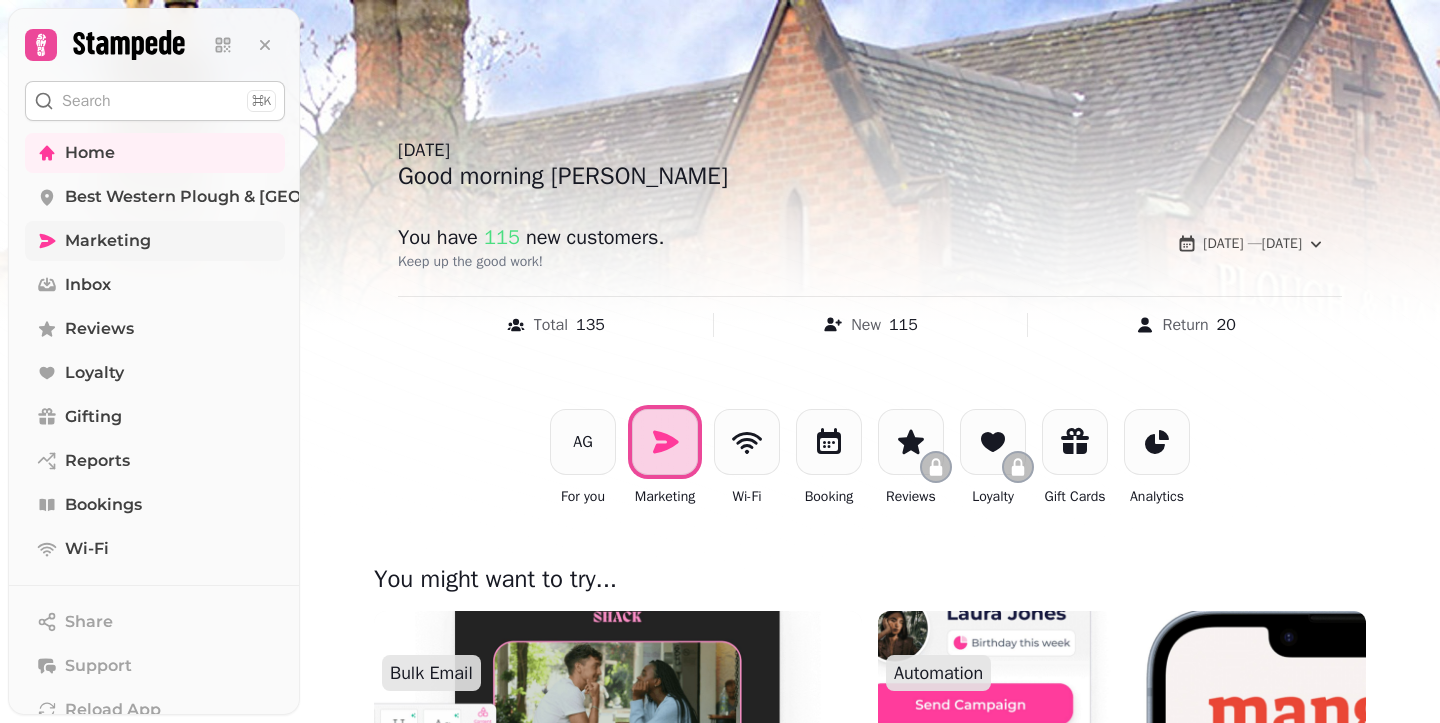 click on "Marketing" at bounding box center (155, 241) 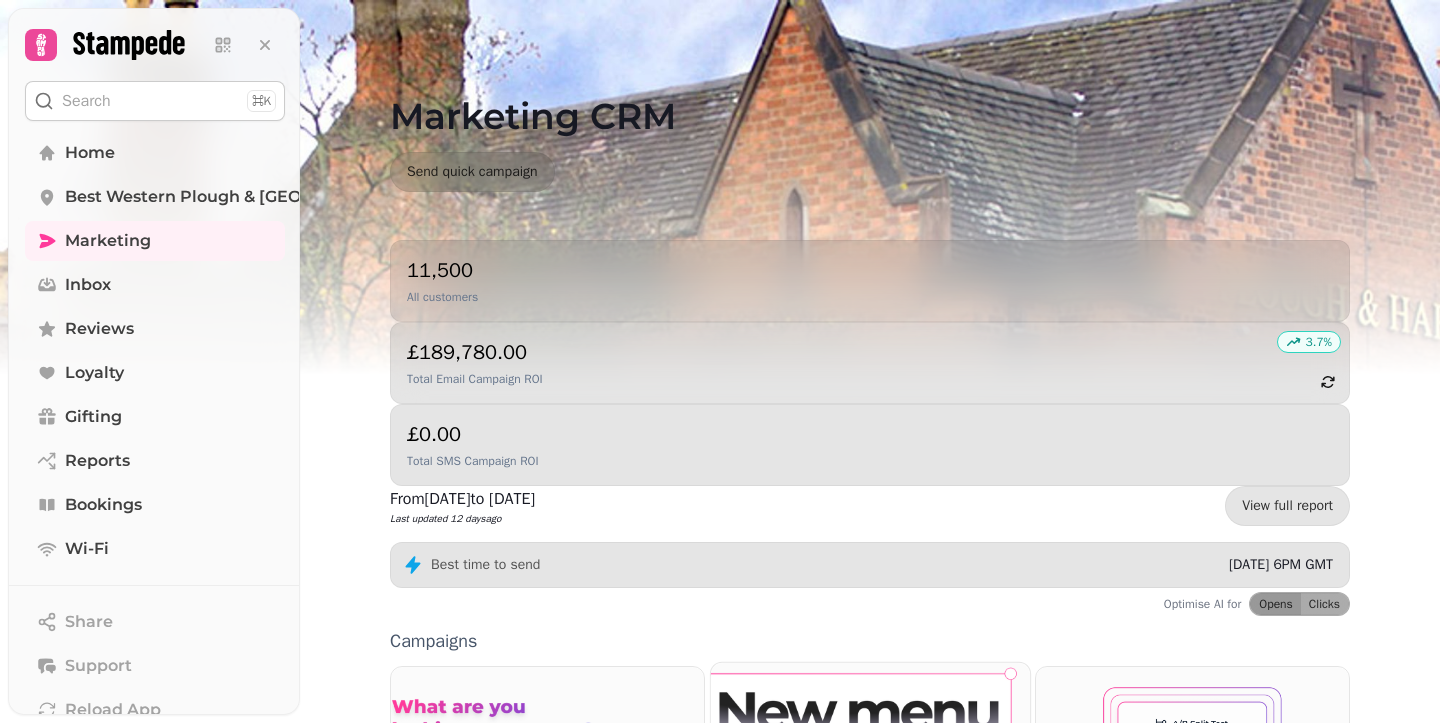 scroll, scrollTop: 460, scrollLeft: 0, axis: vertical 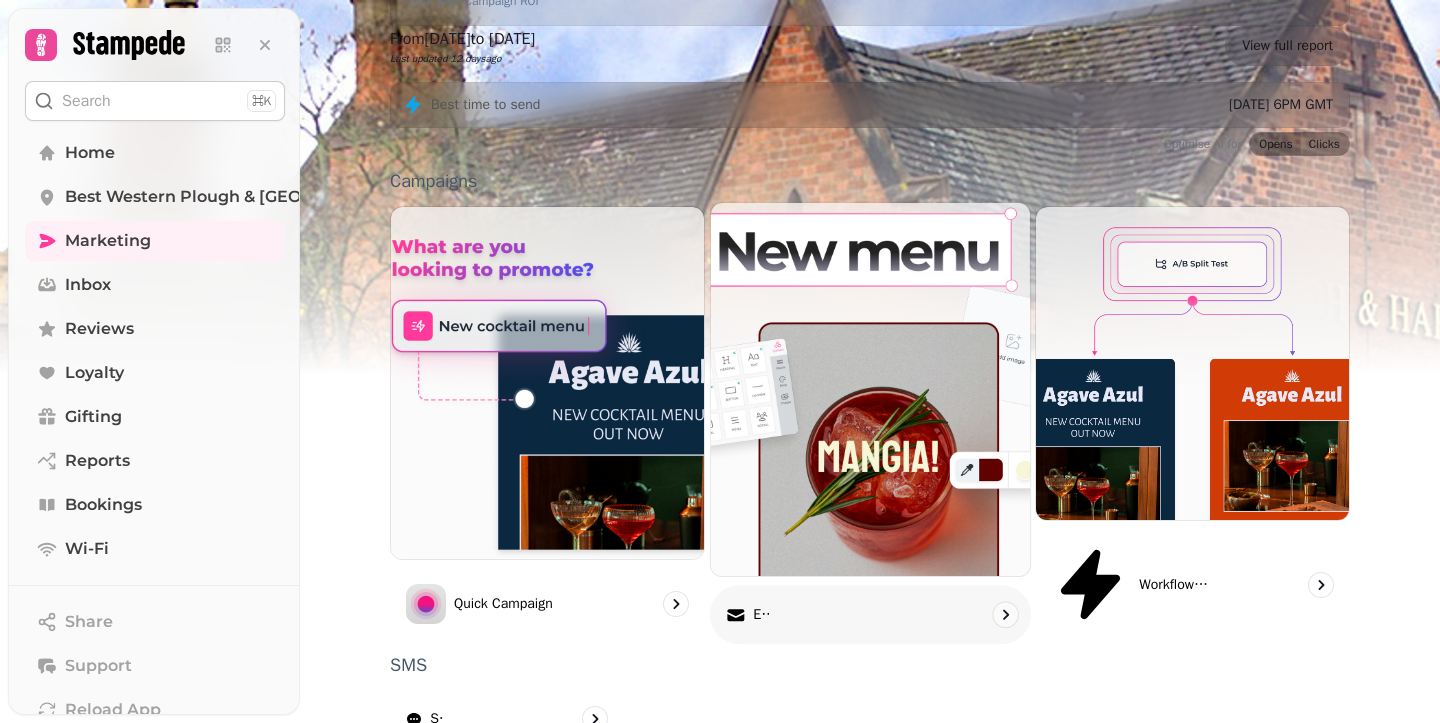 click at bounding box center [870, 389] 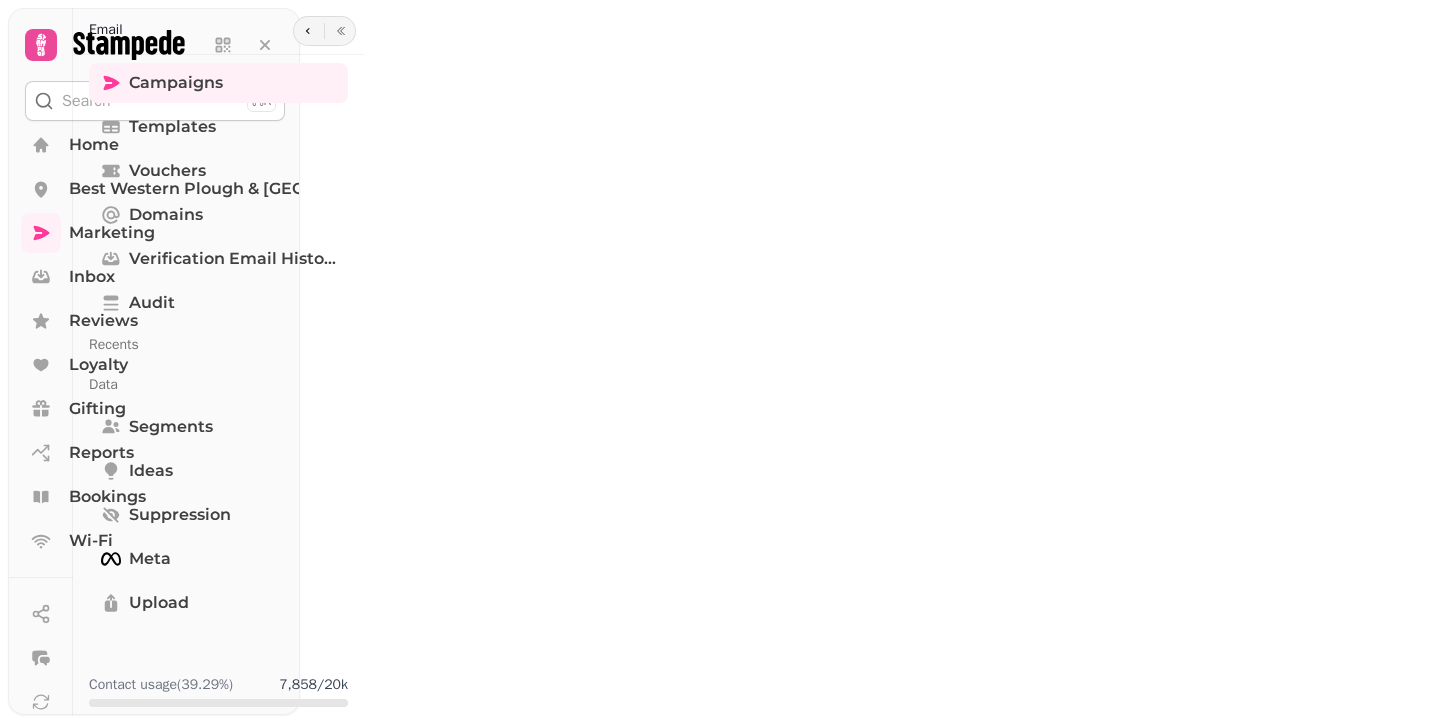 scroll, scrollTop: 0, scrollLeft: 0, axis: both 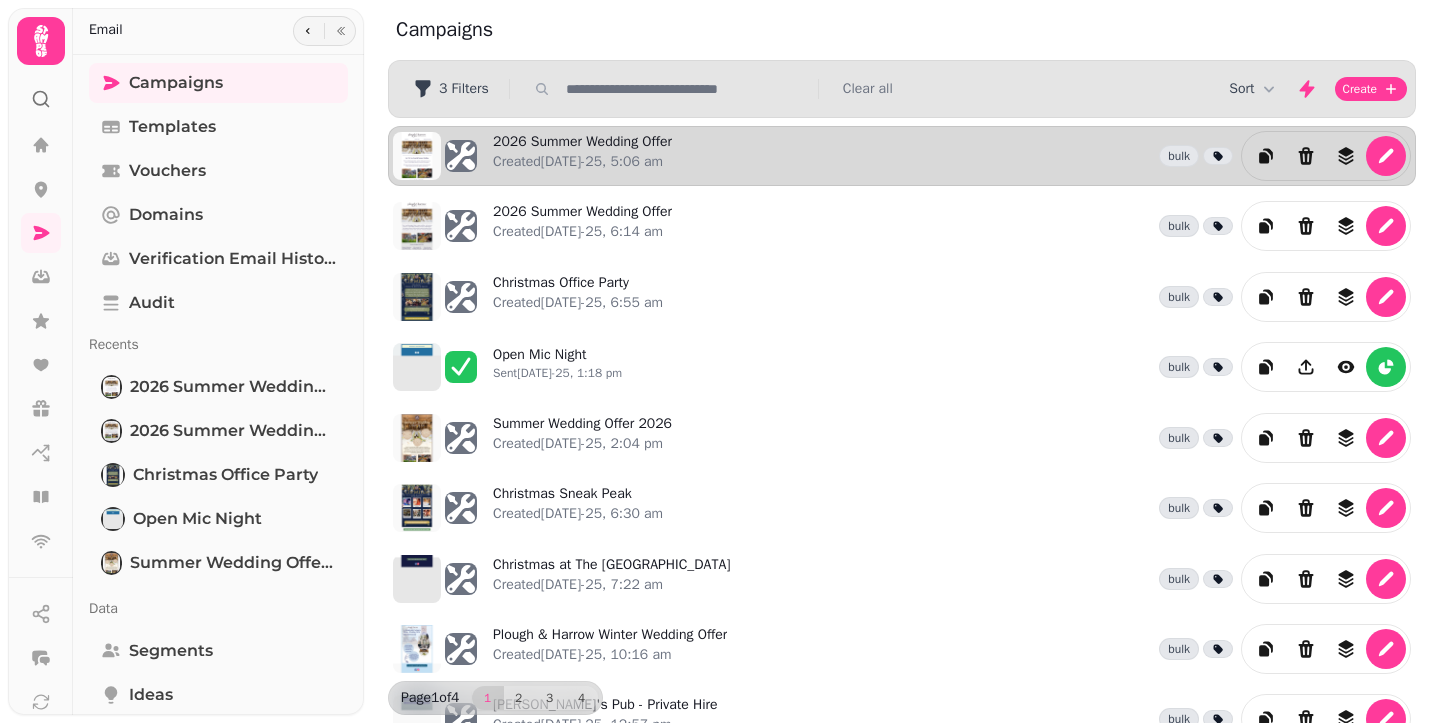 click on "2026 Summer Wedding Offer Created  [DATE]-25, 5:06 am bulk" at bounding box center [952, 156] 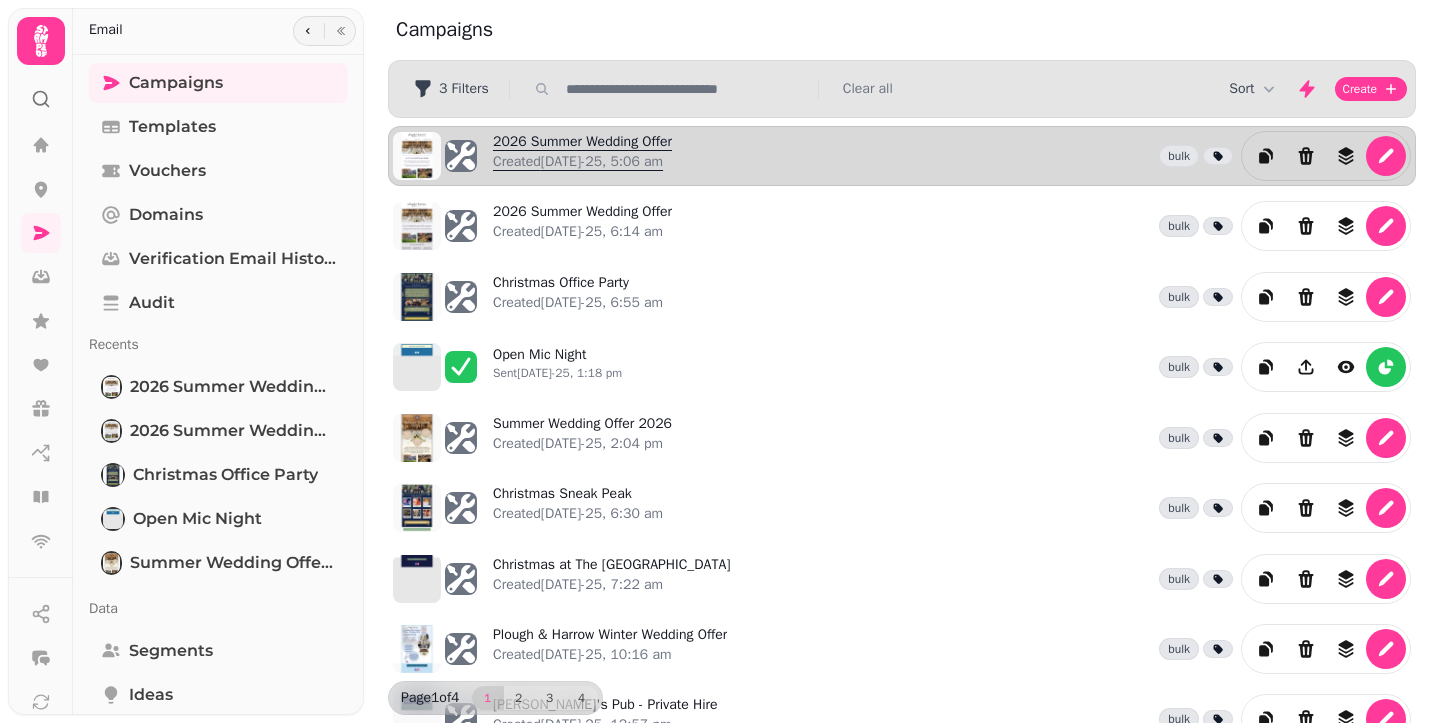 click on "2026 Summer Wedding Offer Created  [DATE]-25, 5:06 am" at bounding box center [582, 156] 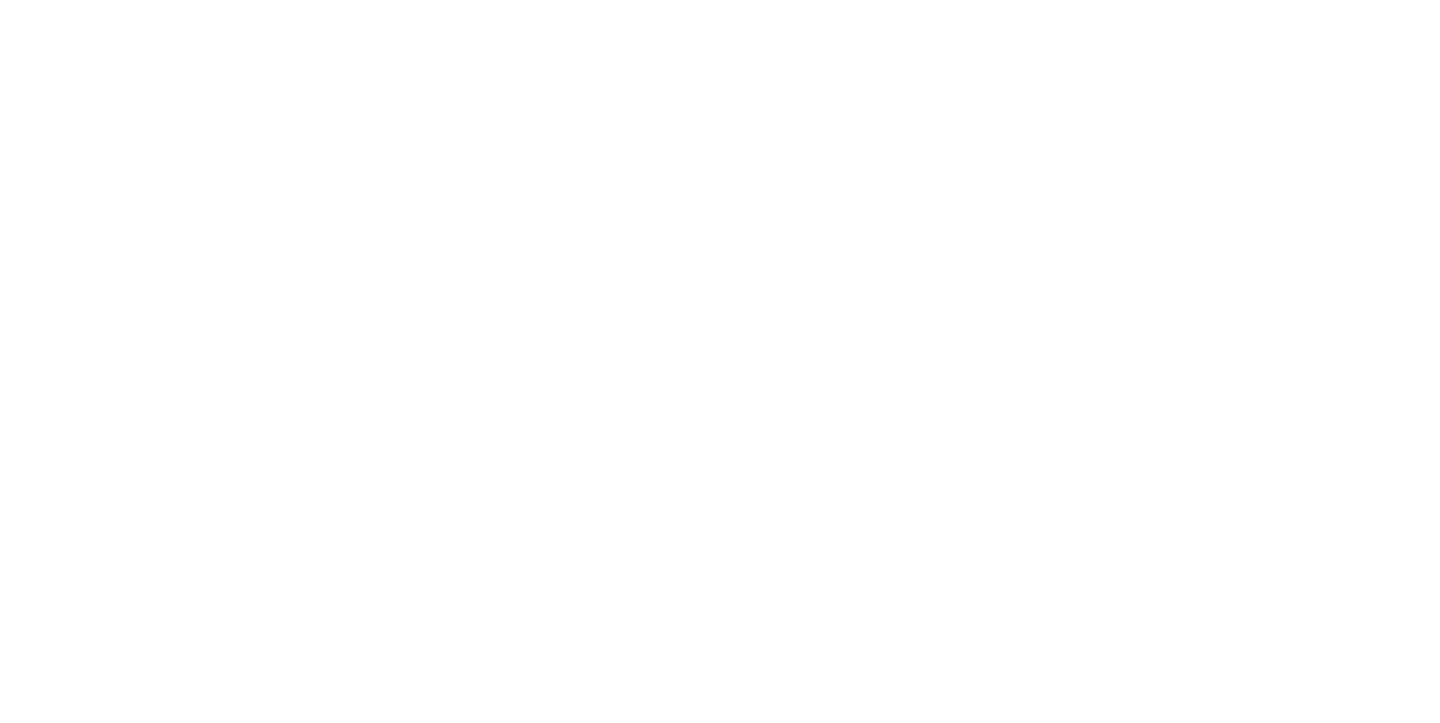 select on "**********" 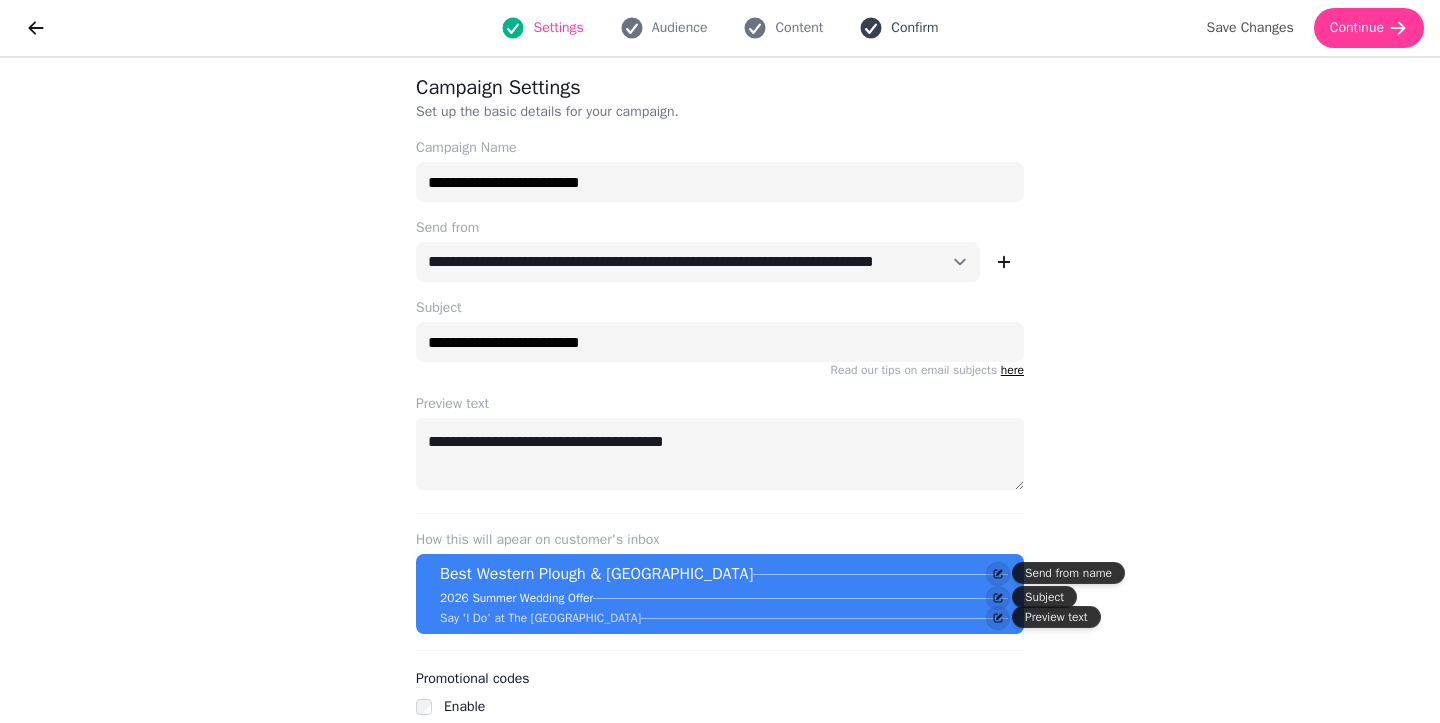 click on "Confirm" at bounding box center (898, 28) 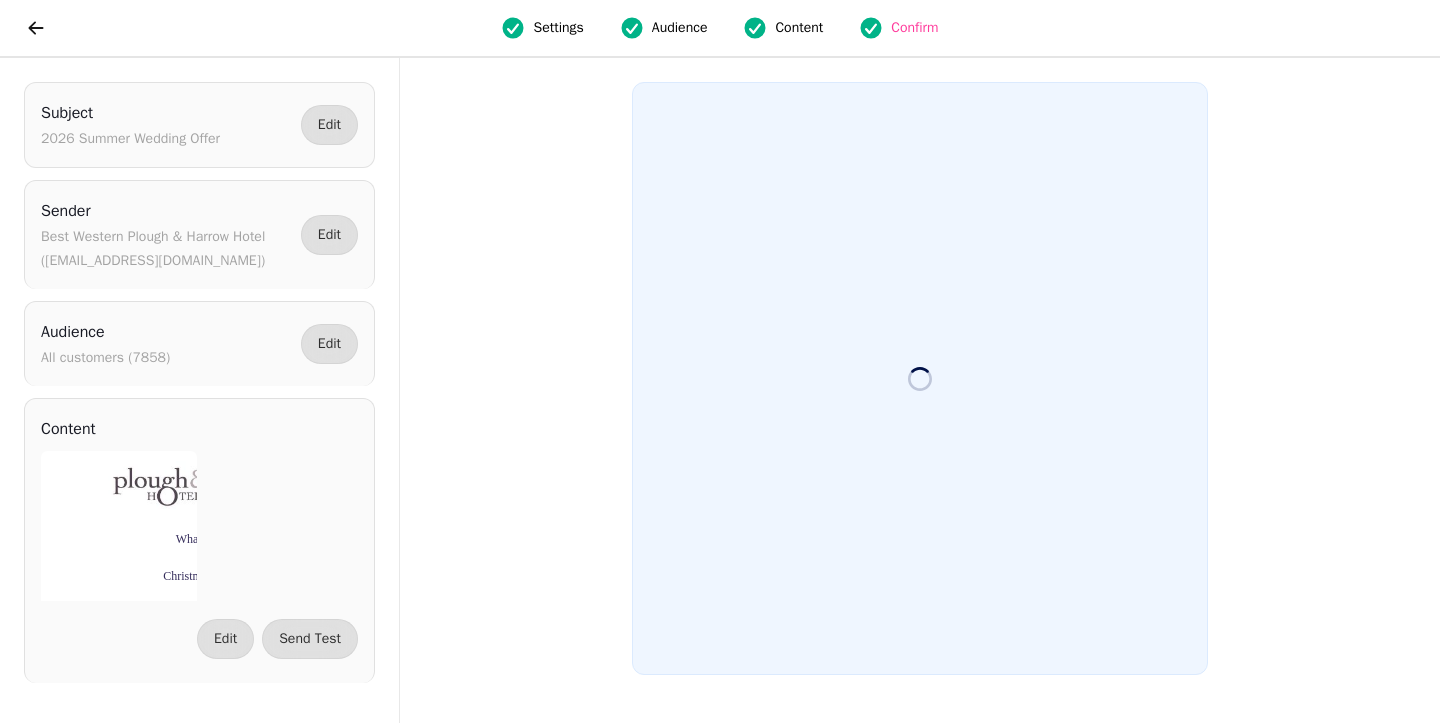 scroll, scrollTop: 0, scrollLeft: 0, axis: both 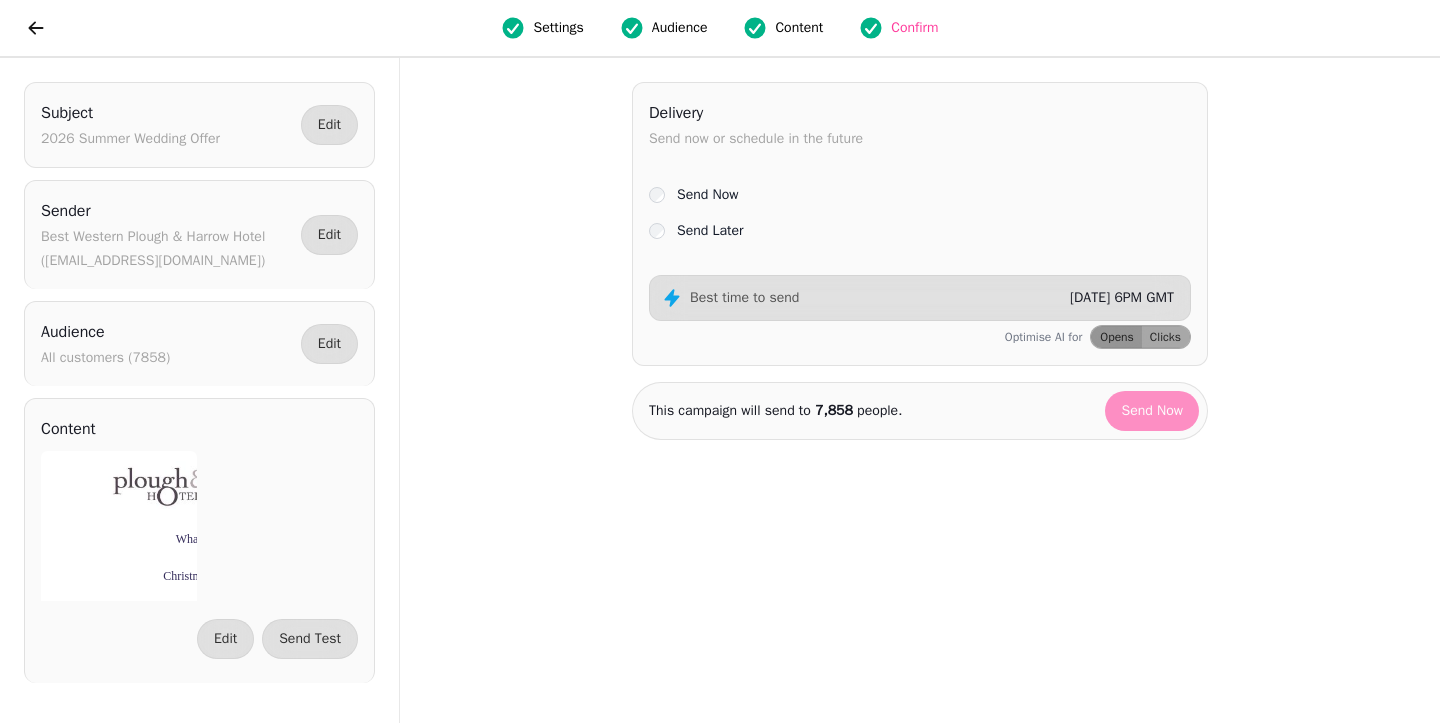 click on "Subject 2026 Summer Wedding Offer Edit Sender Best Western Plough & Harrow Hotel ([EMAIL_ADDRESS][DOMAIN_NAME]) Edit Audience All customers (7858) Edit Content Edit Send Test Delivery Send now or schedule in the future Send Now Send Later Best time to send [DATE] 6PM GMT Optimise AI for Opens Clicks This campaign will send to   7,858   people. Send Now" at bounding box center (720, 390) 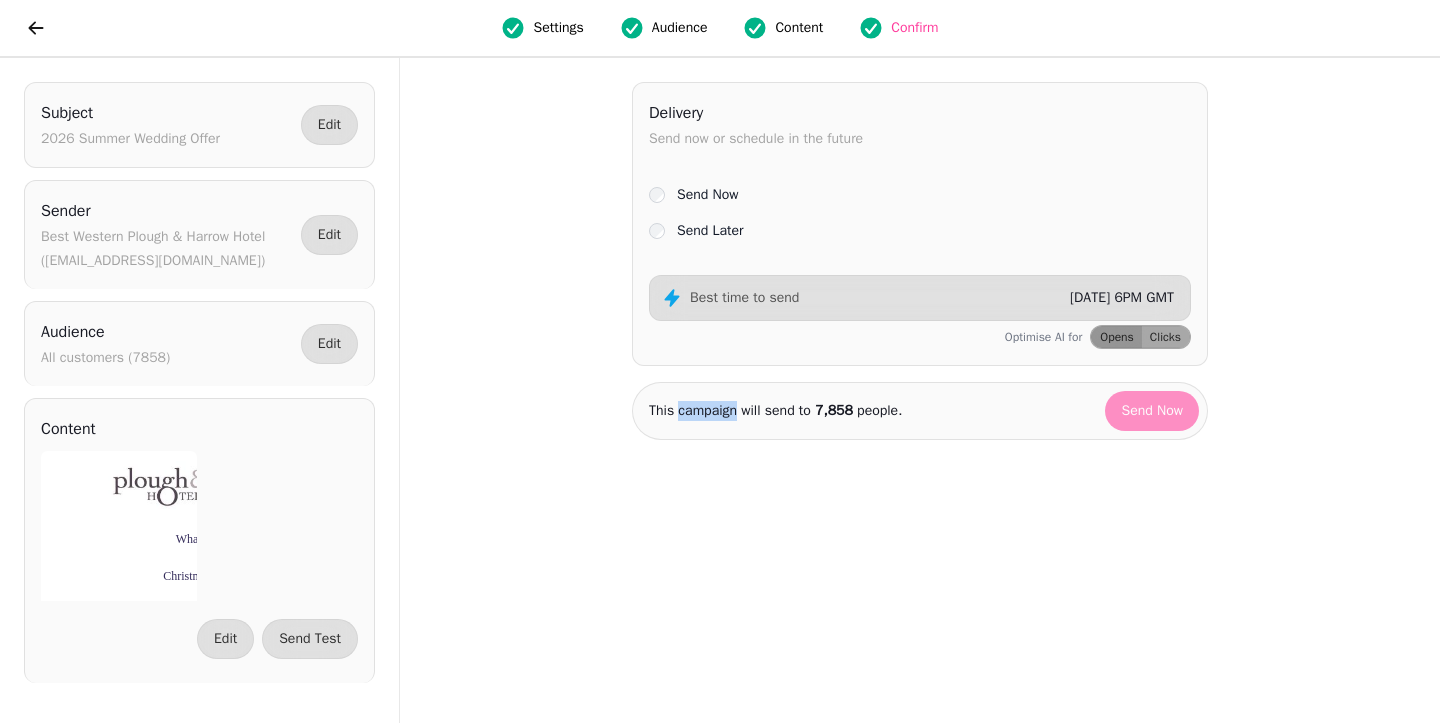 click on "This campaign will send to   7,858   people." at bounding box center (775, 411) 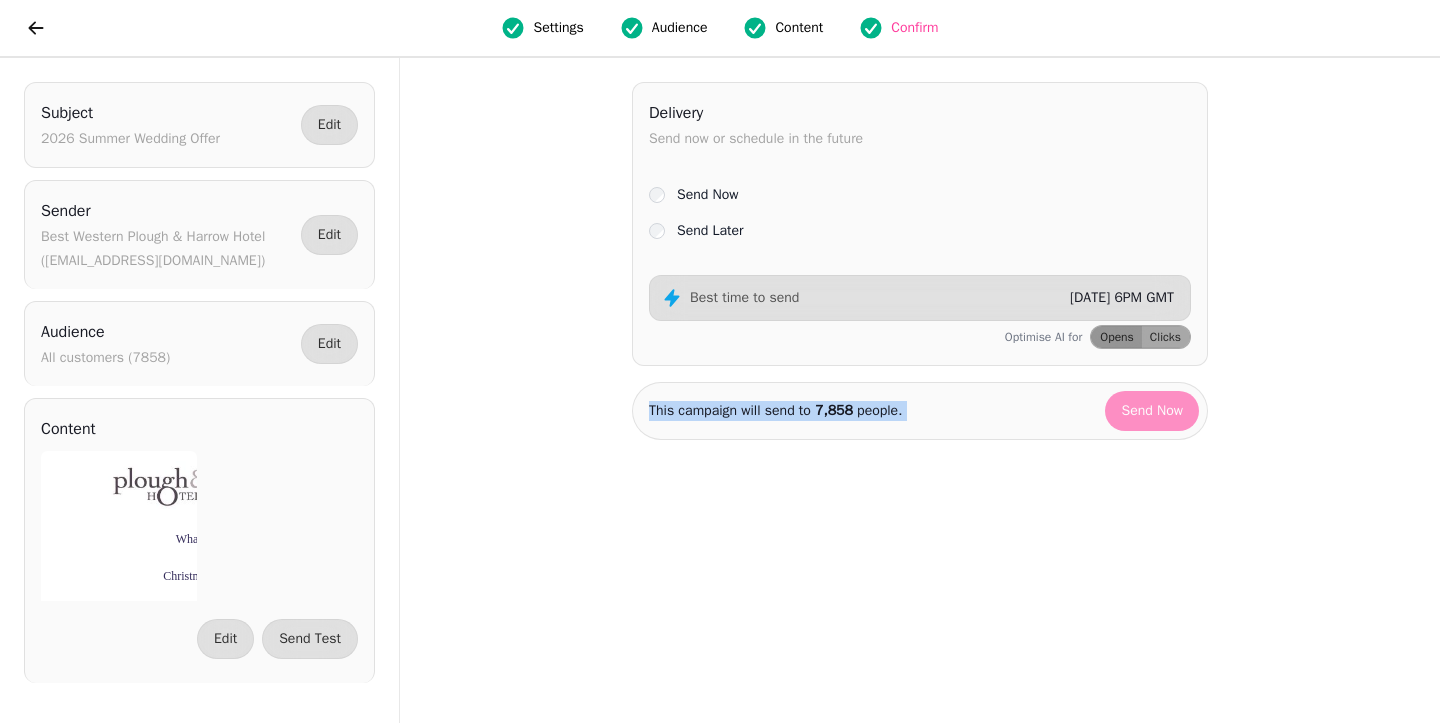 click on "Subject 2026 Summer Wedding Offer Edit Sender Best Western Plough & Harrow Hotel ([EMAIL_ADDRESS][DOMAIN_NAME]) Edit Audience All customers (7858) Edit Content Edit Send Test Delivery Send now or schedule in the future Send Now Send Later Best time to send [DATE] 6PM GMT Optimise AI for Opens Clicks This campaign will send to   7,858   people. Send Now" at bounding box center (720, 390) 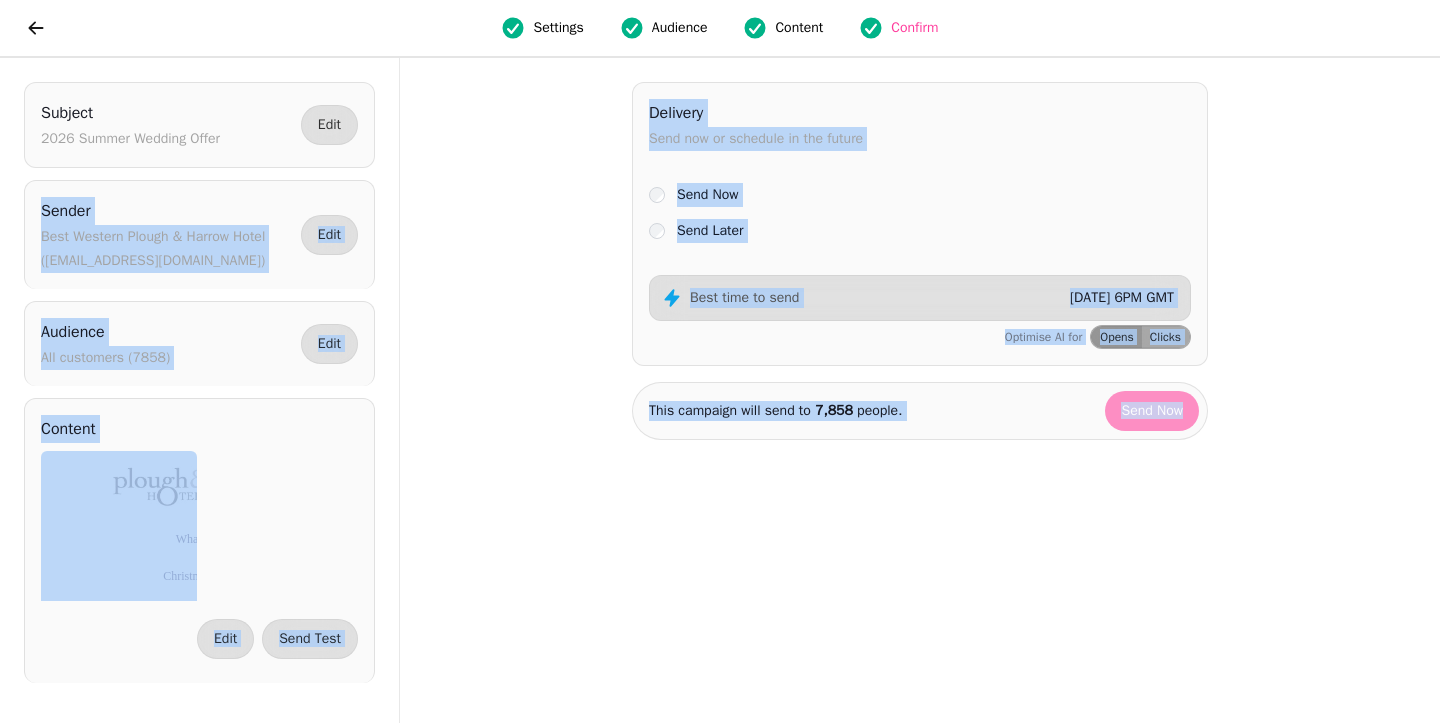 drag, startPoint x: 1084, startPoint y: 469, endPoint x: 458, endPoint y: 138, distance: 708.1222 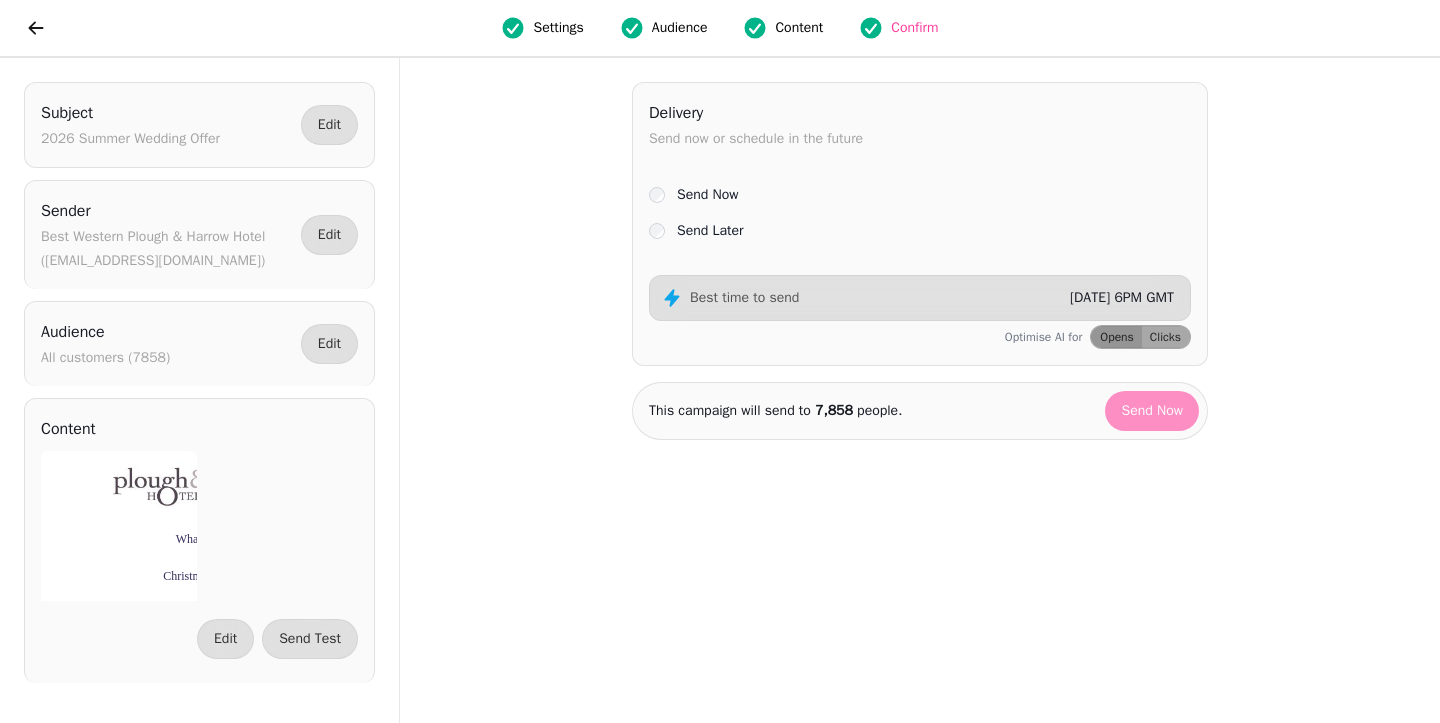 click at bounding box center (201, 705) 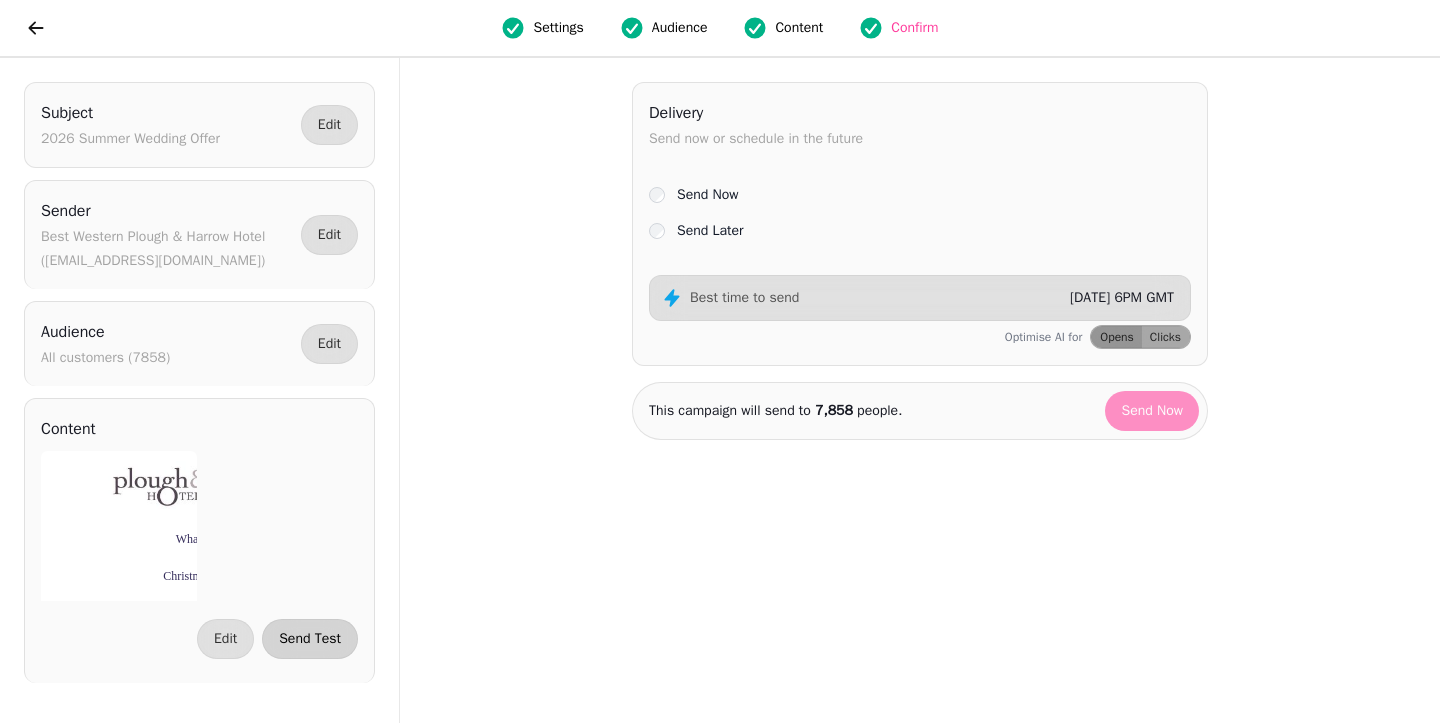 click on "Send Test" at bounding box center (310, 639) 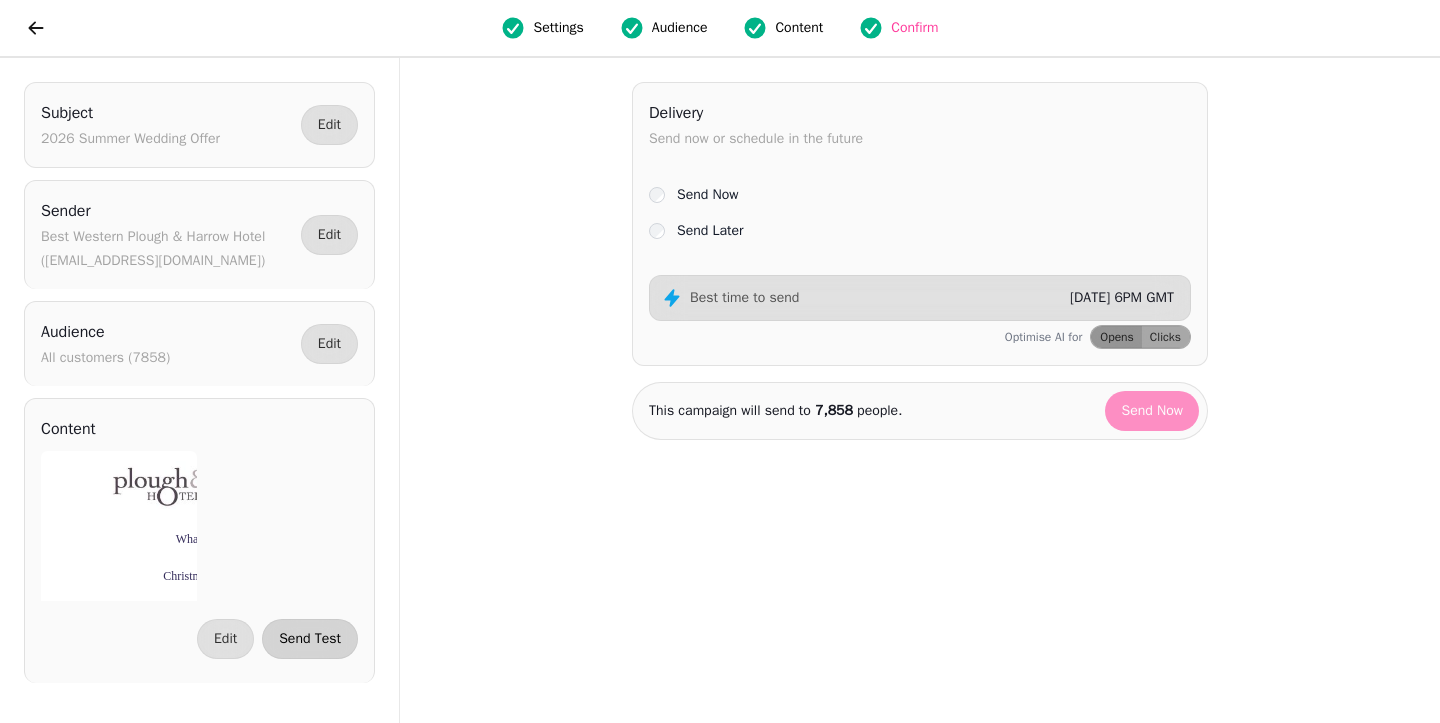 select on "**********" 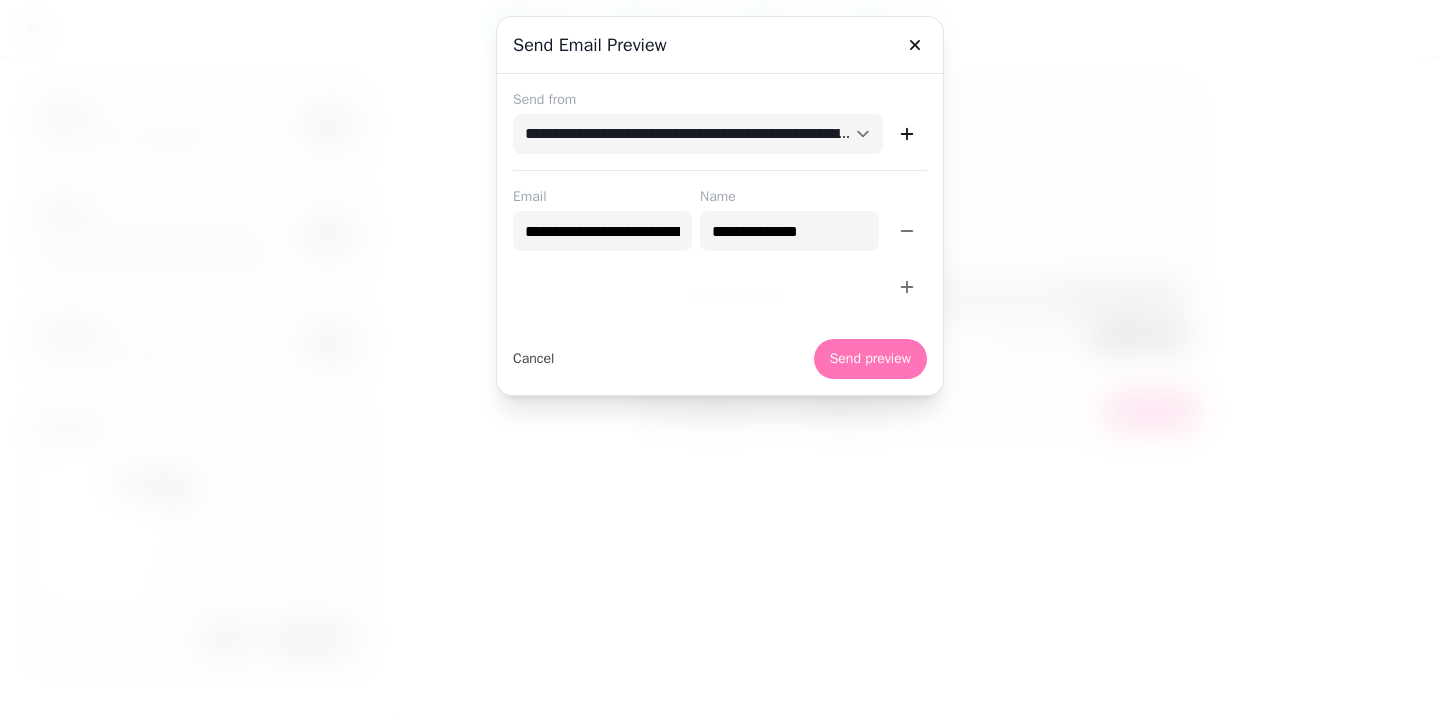 click on "Send preview" at bounding box center (870, 359) 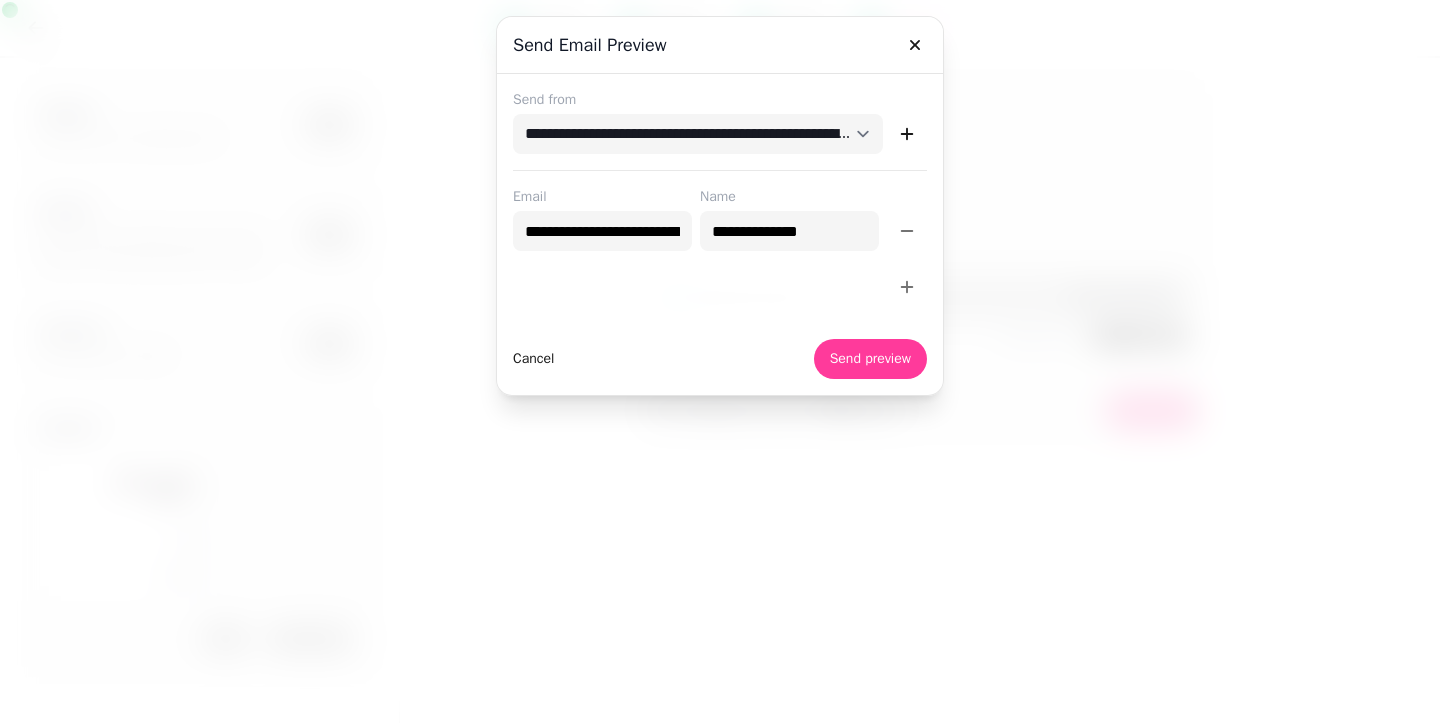 click on "Cancel" at bounding box center [533, 359] 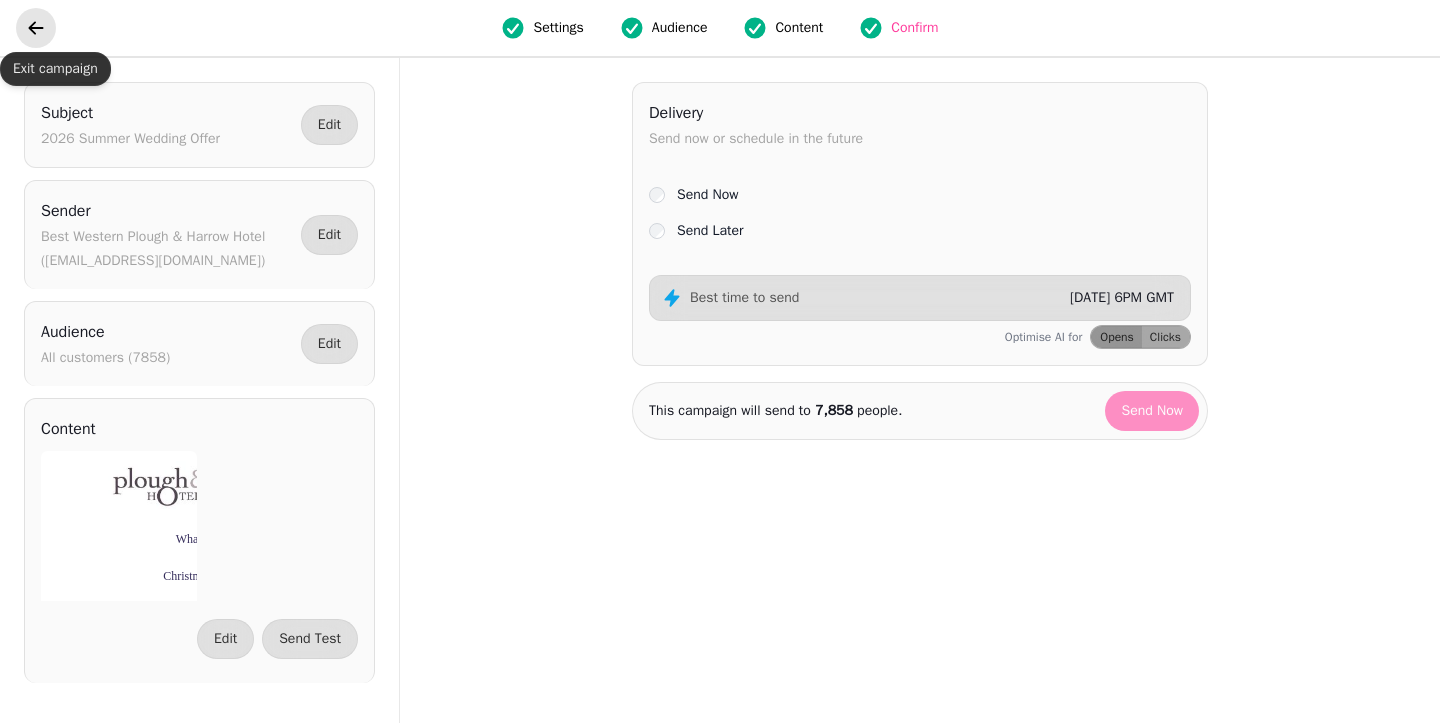 click 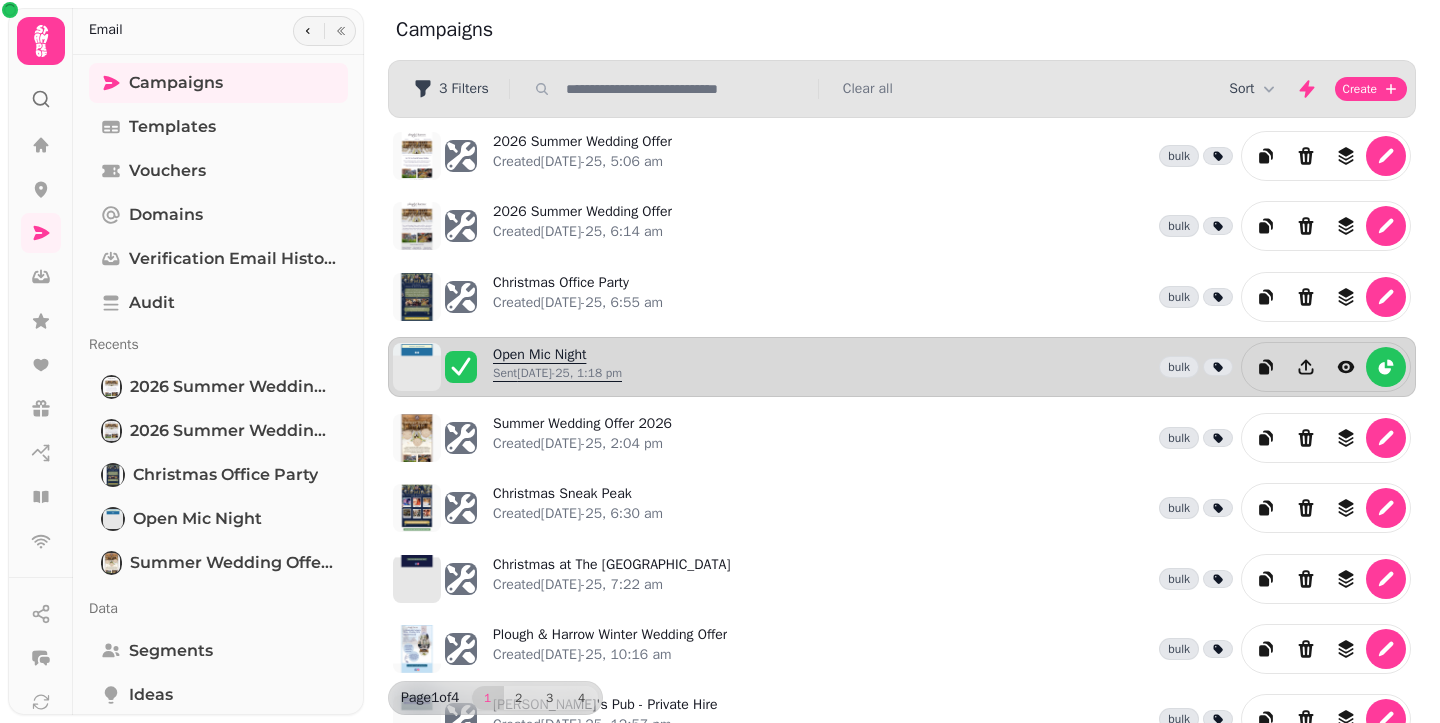 click on "Open Mic Night Sent  [DATE]-25, 1:18 pm" at bounding box center (557, 367) 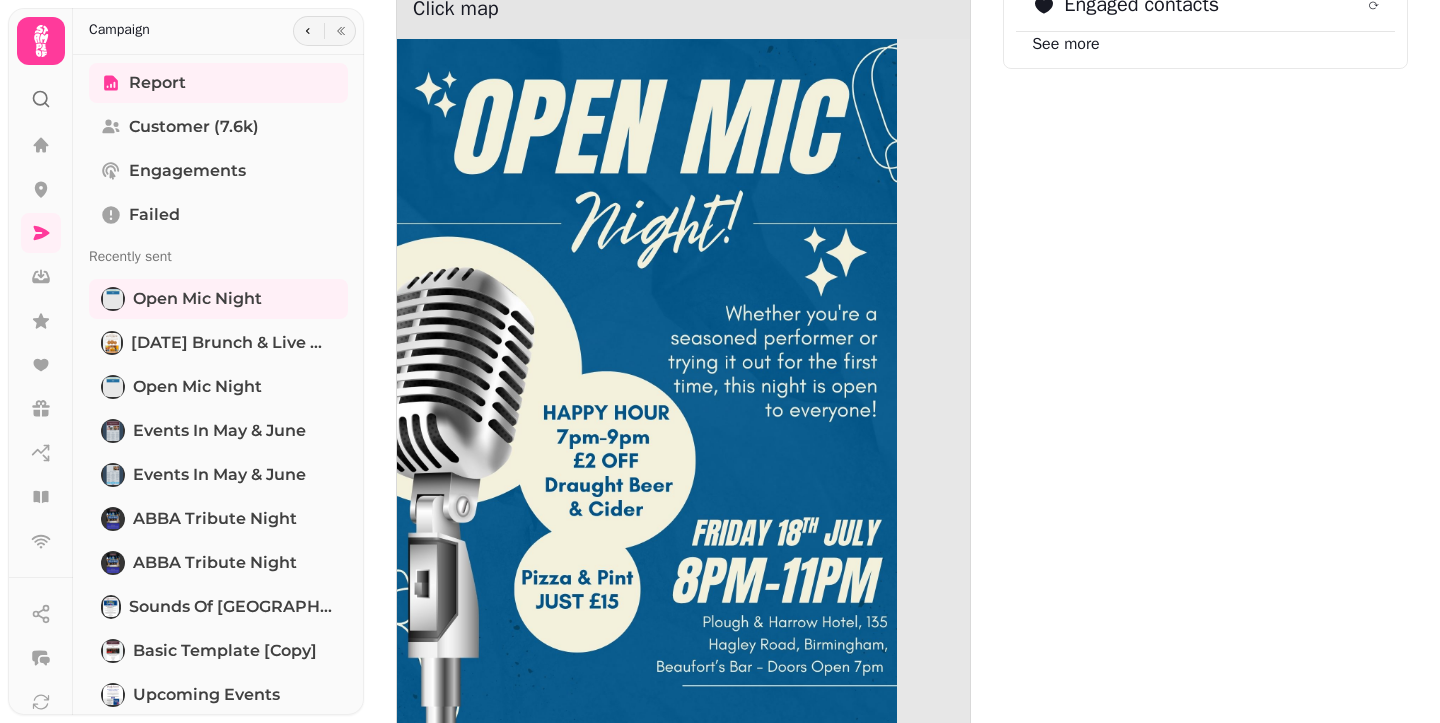 scroll, scrollTop: 1534, scrollLeft: 0, axis: vertical 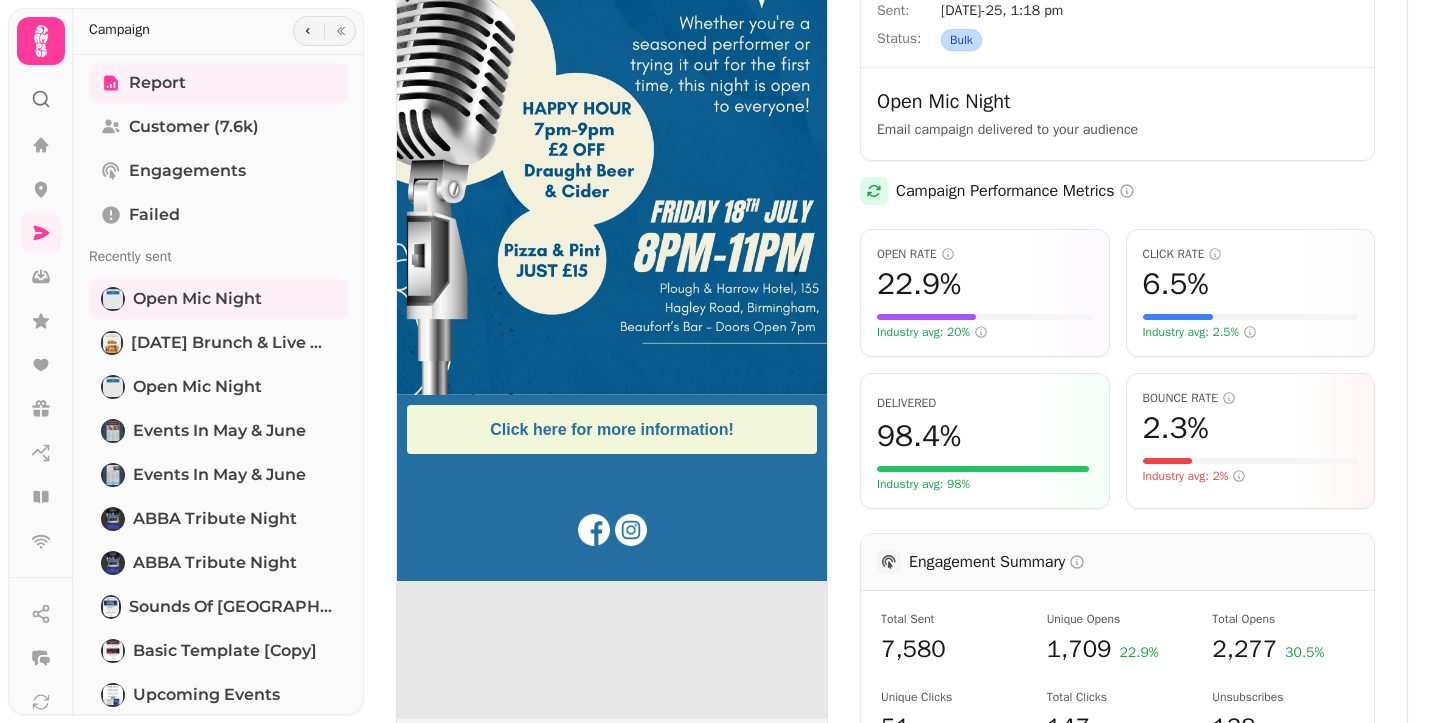 click 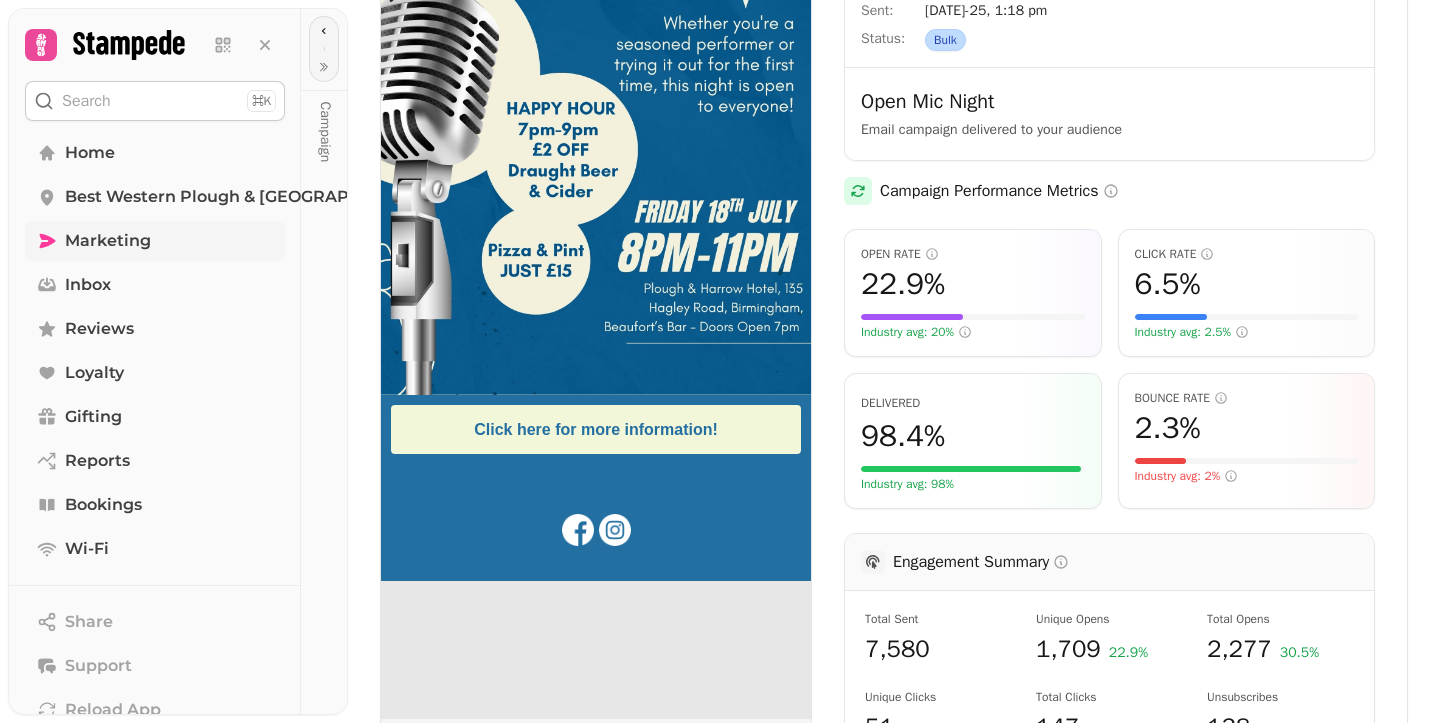 click on "Marketing" at bounding box center (155, 241) 